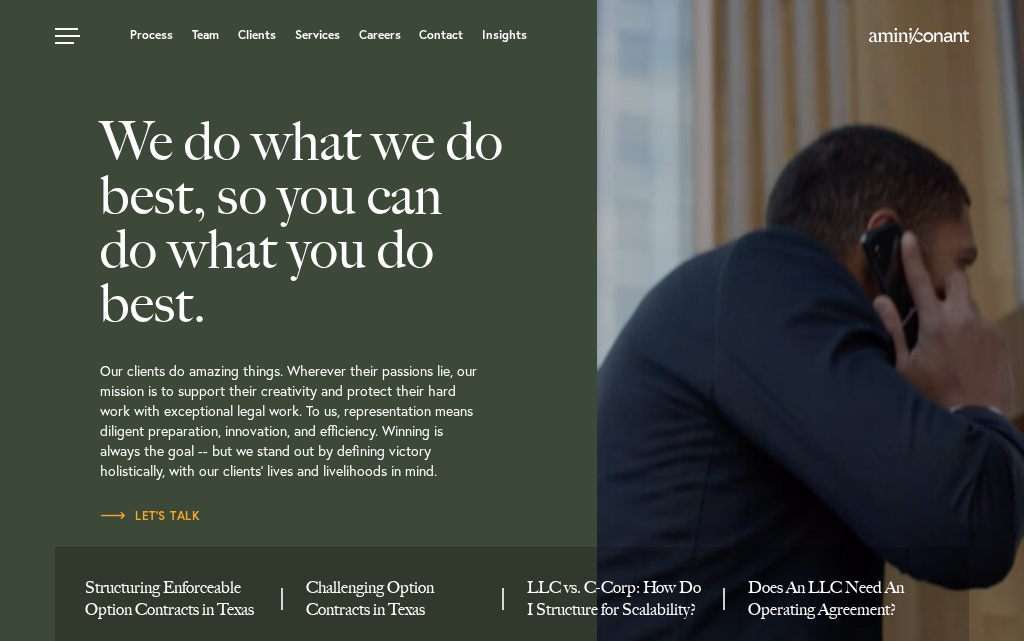 scroll, scrollTop: 0, scrollLeft: 0, axis: both 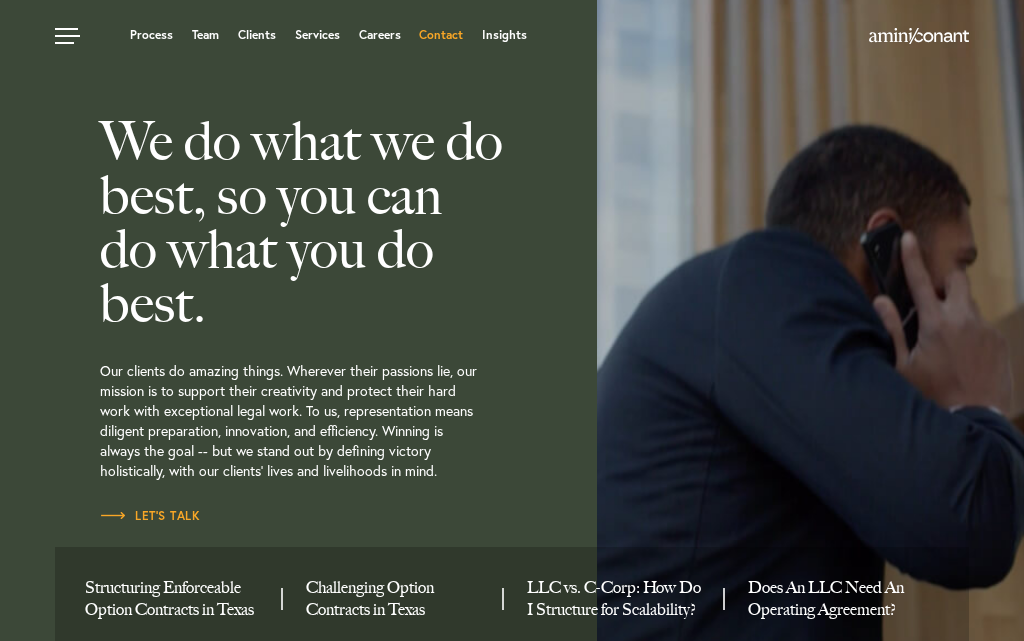 click on "Contact" at bounding box center [441, 35] 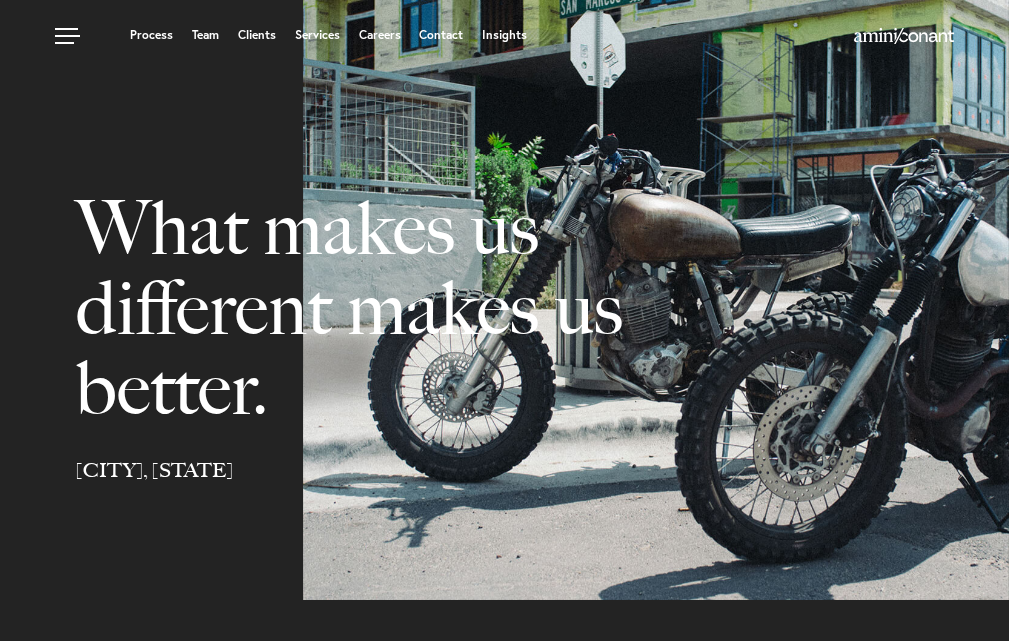 select on "Austin" 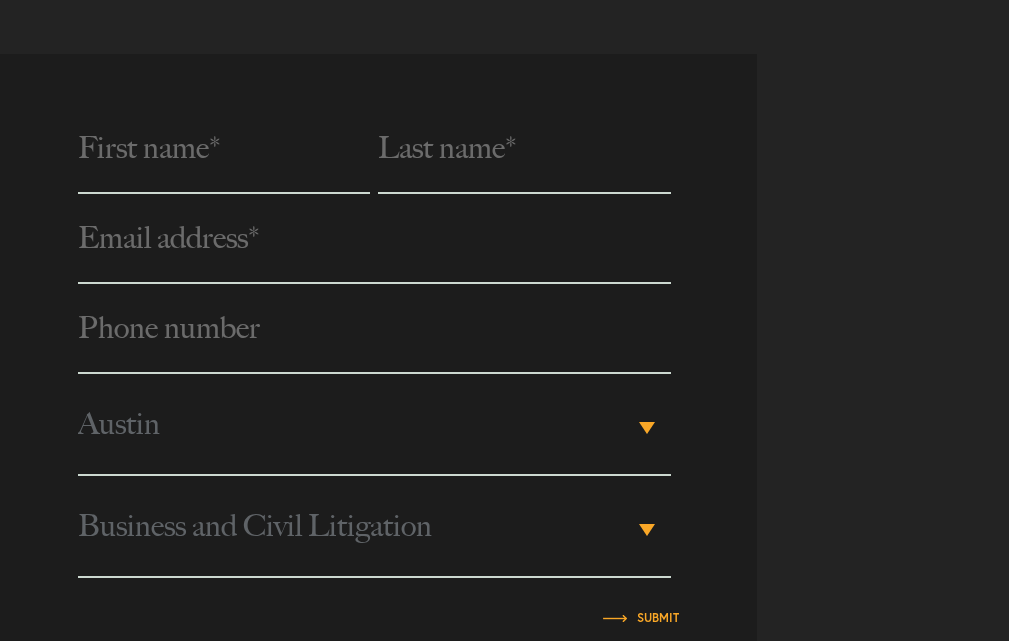 scroll, scrollTop: 800, scrollLeft: 0, axis: vertical 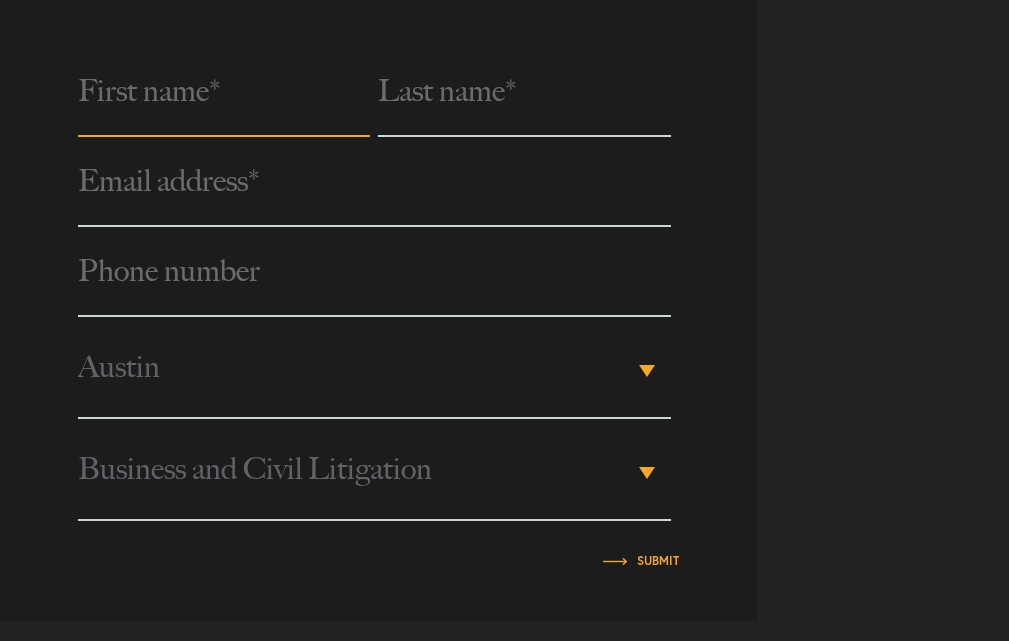 click at bounding box center (224, 92) 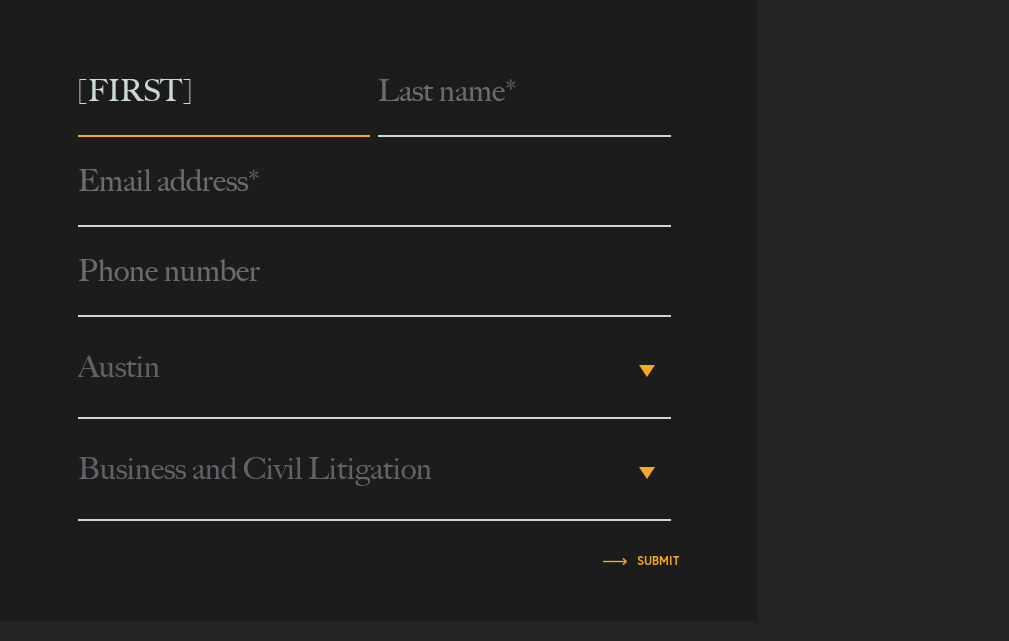 click at bounding box center [524, 92] 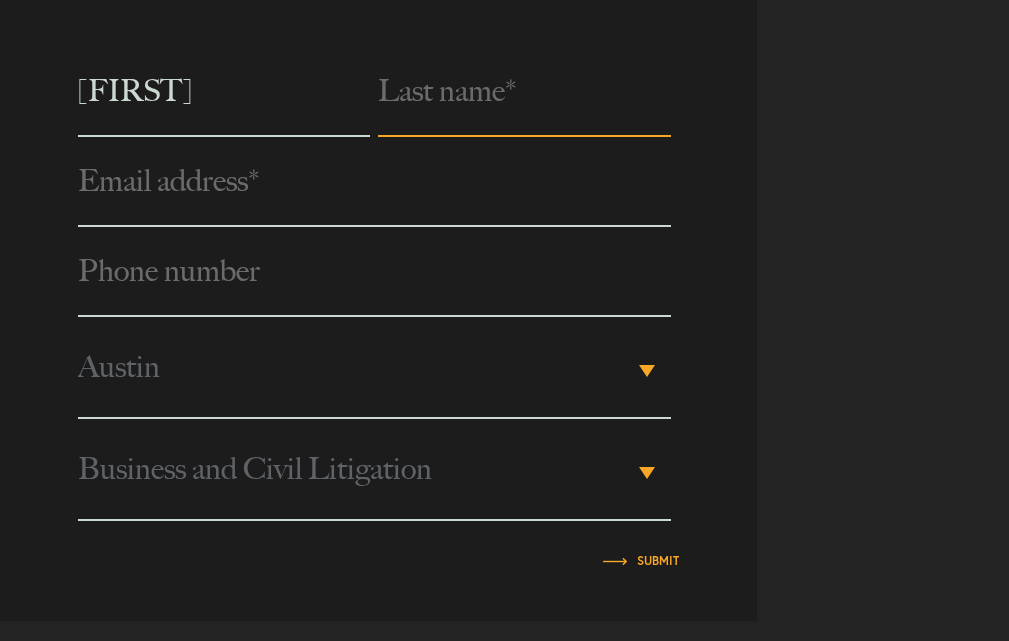 type on "[LAST]" 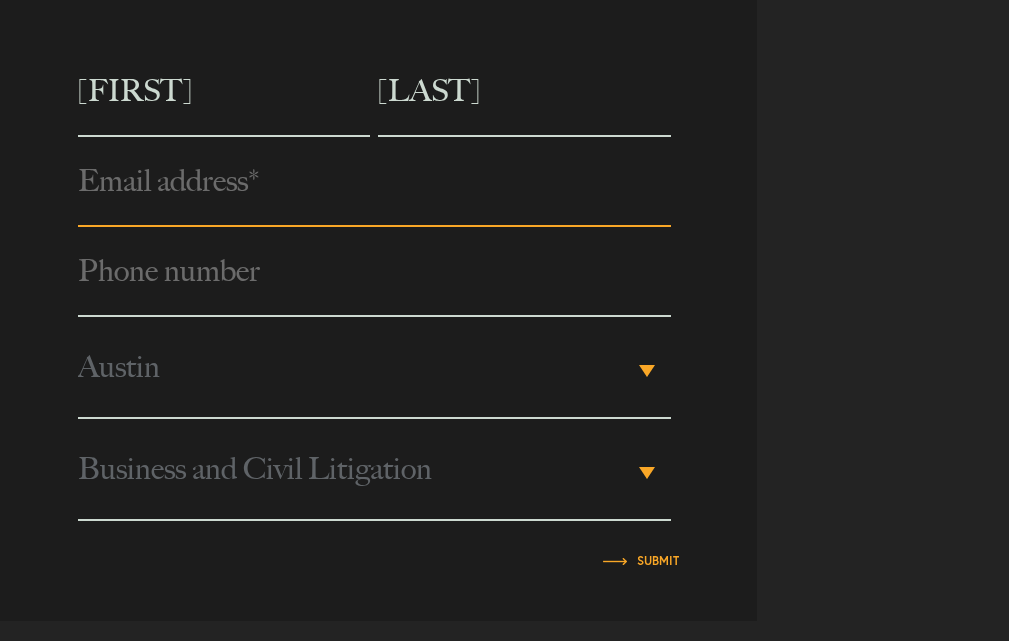 click at bounding box center [374, 182] 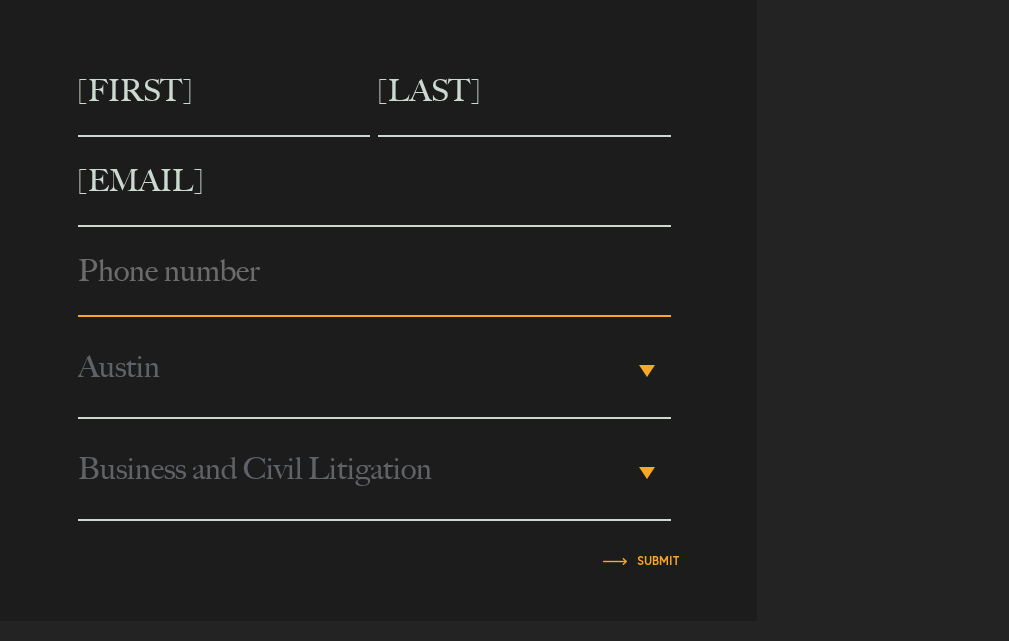 click on "Phone number *" at bounding box center [374, 272] 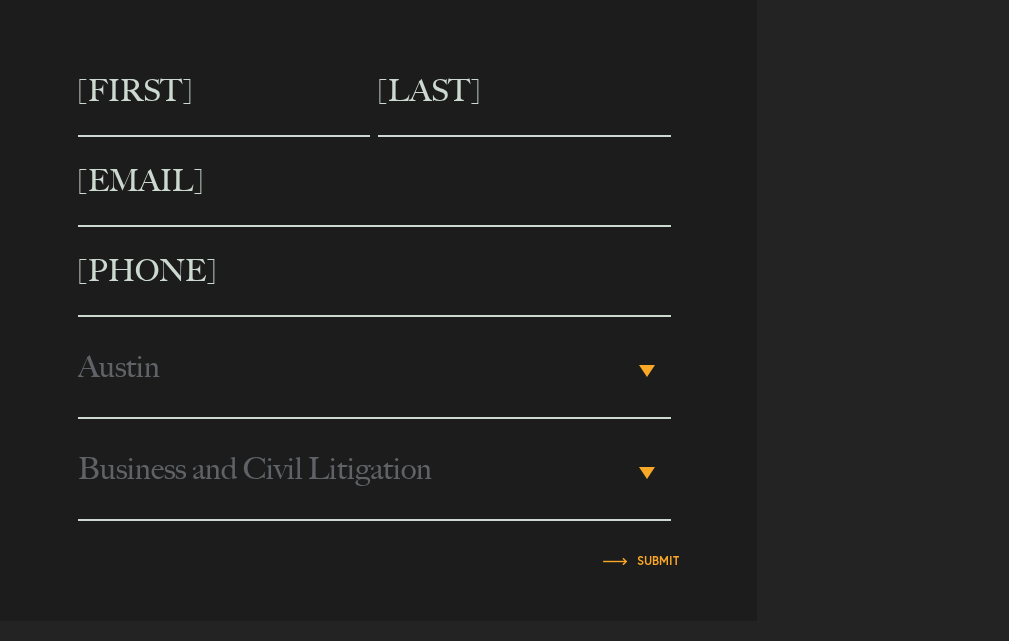 click on "Austin" at bounding box center (355, 367) 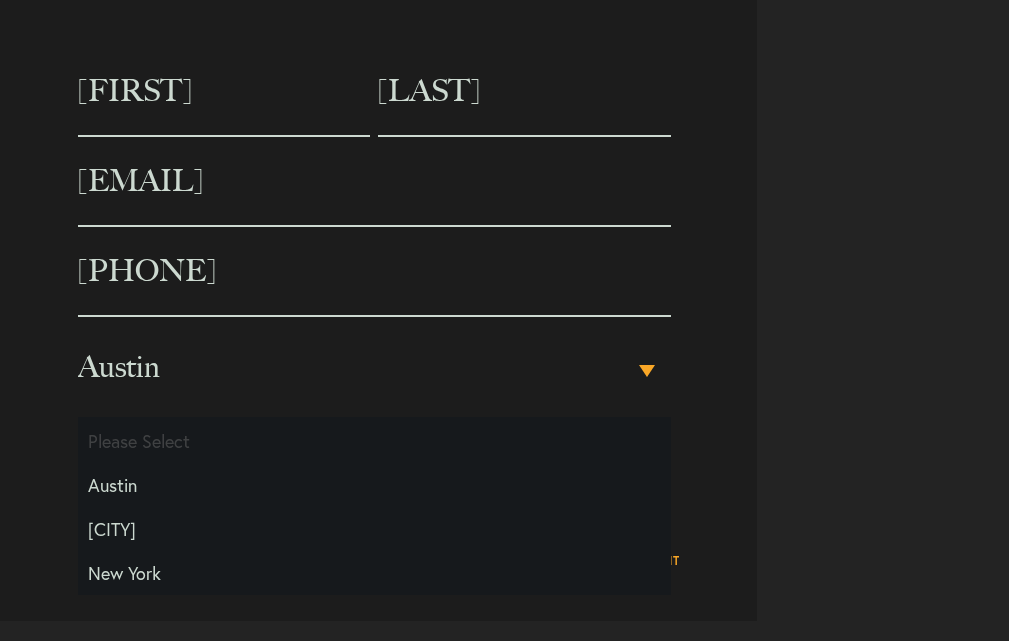 click on "New York" at bounding box center [374, 573] 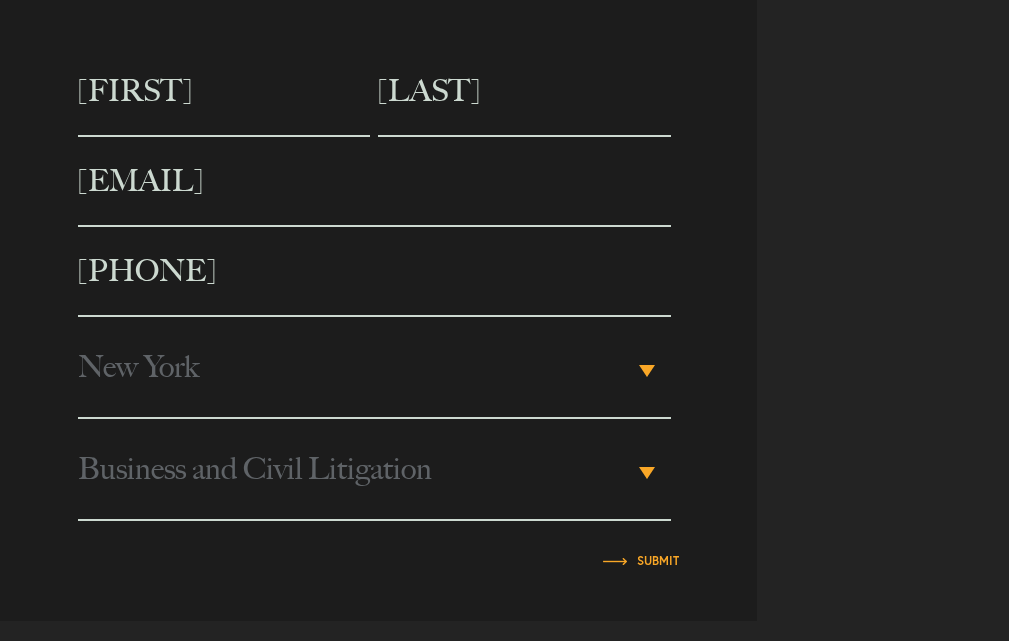 click on "Business and Civil Litigation" at bounding box center [355, 469] 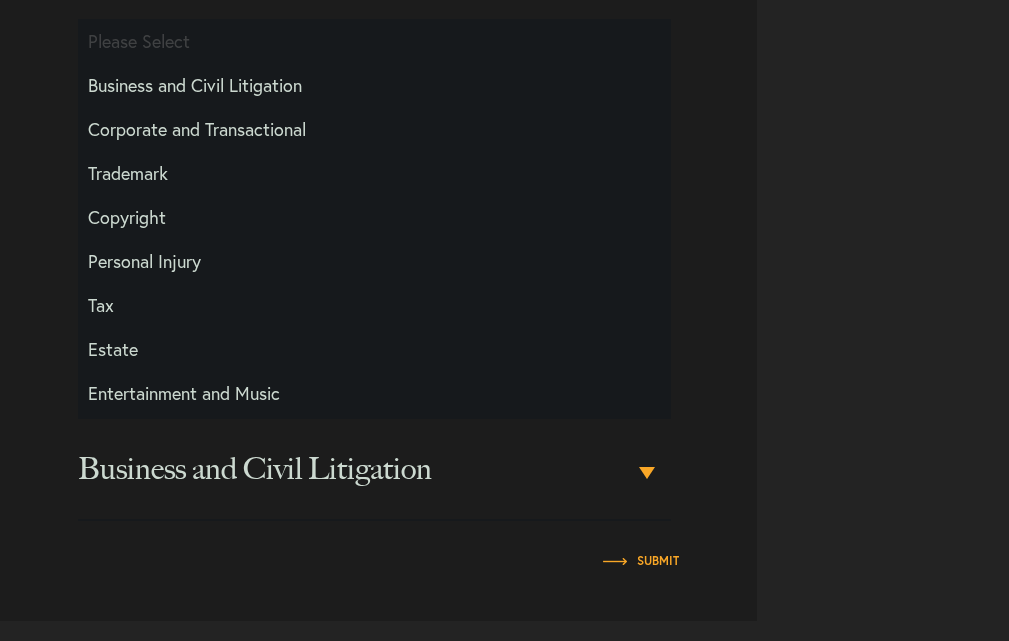 click on "Business and Civil Litigation" at bounding box center (374, 85) 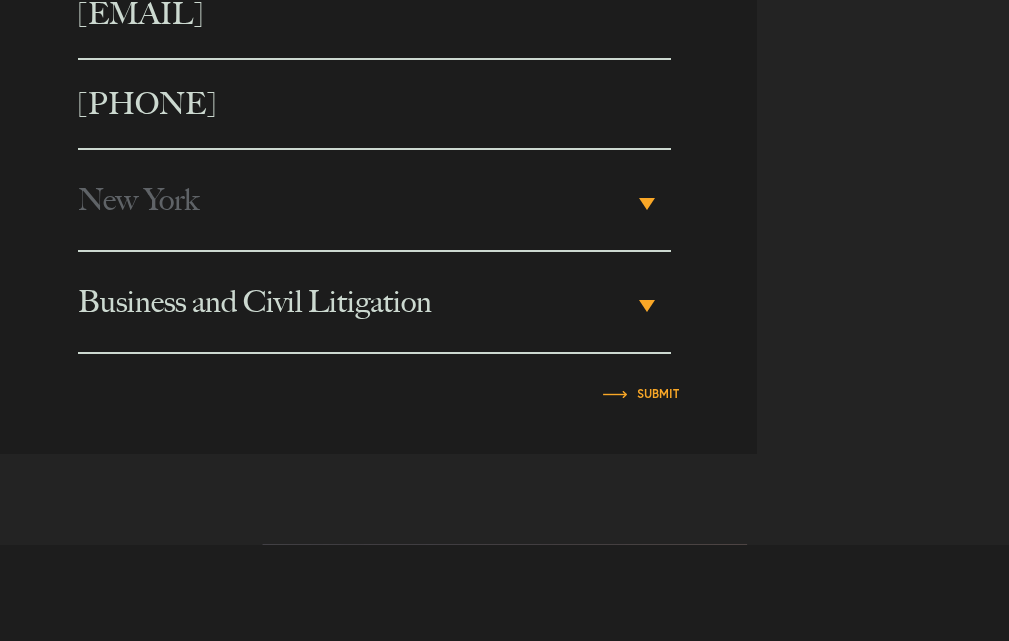 scroll, scrollTop: 1000, scrollLeft: 0, axis: vertical 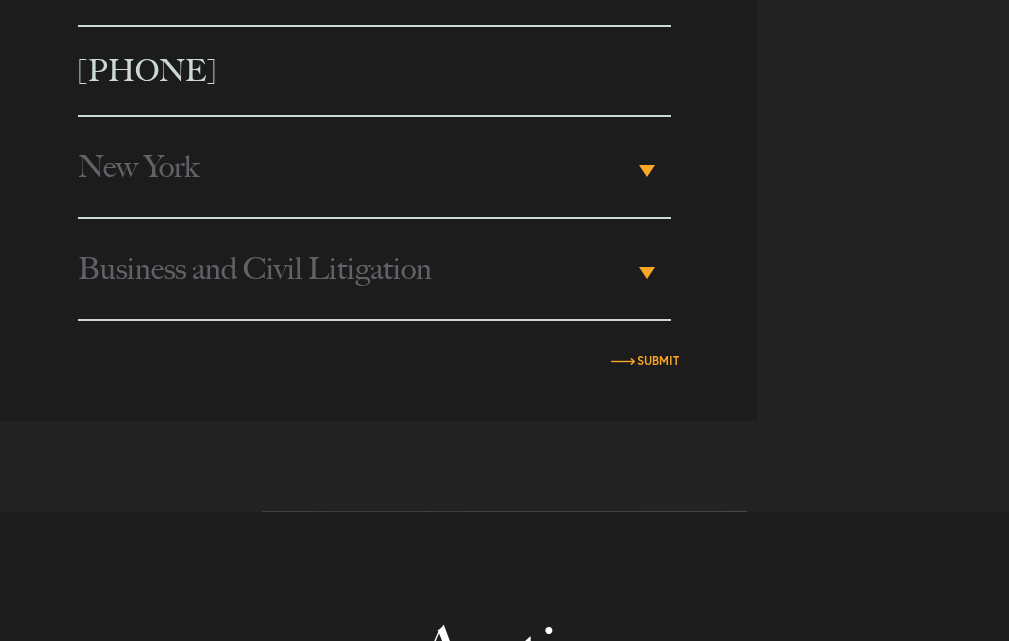 click on "Submit" at bounding box center (658, 361) 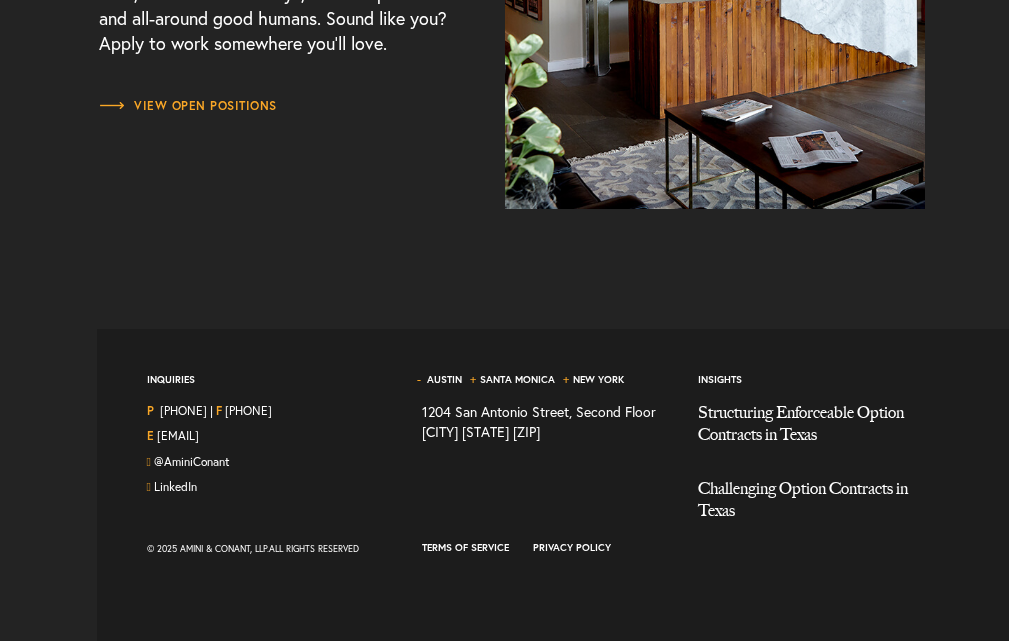 scroll, scrollTop: 2384, scrollLeft: 0, axis: vertical 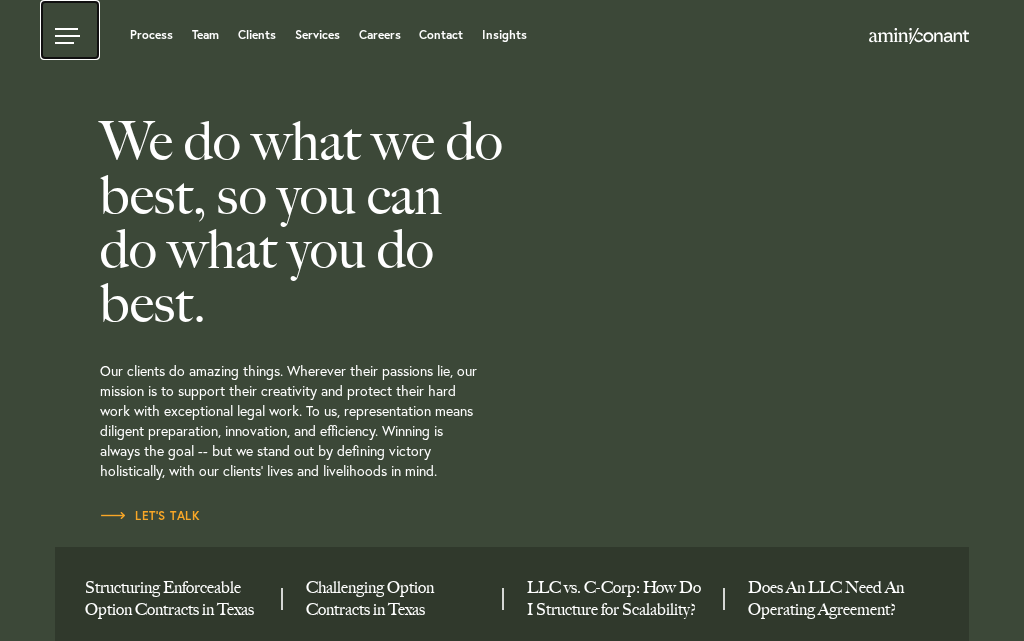 click at bounding box center (70, 30) 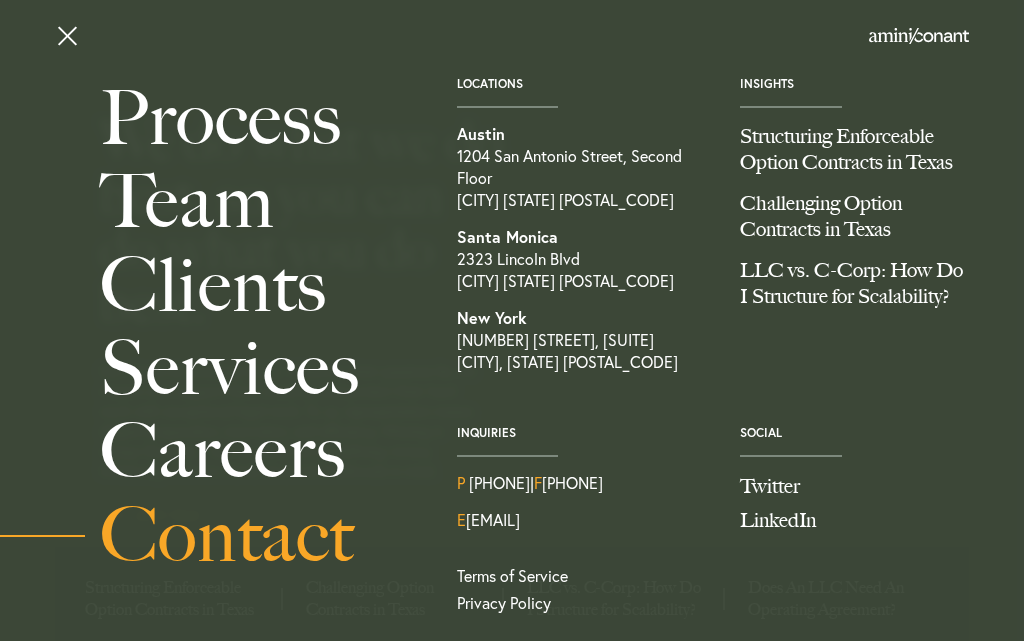 click on "Contact" at bounding box center (255, 535) 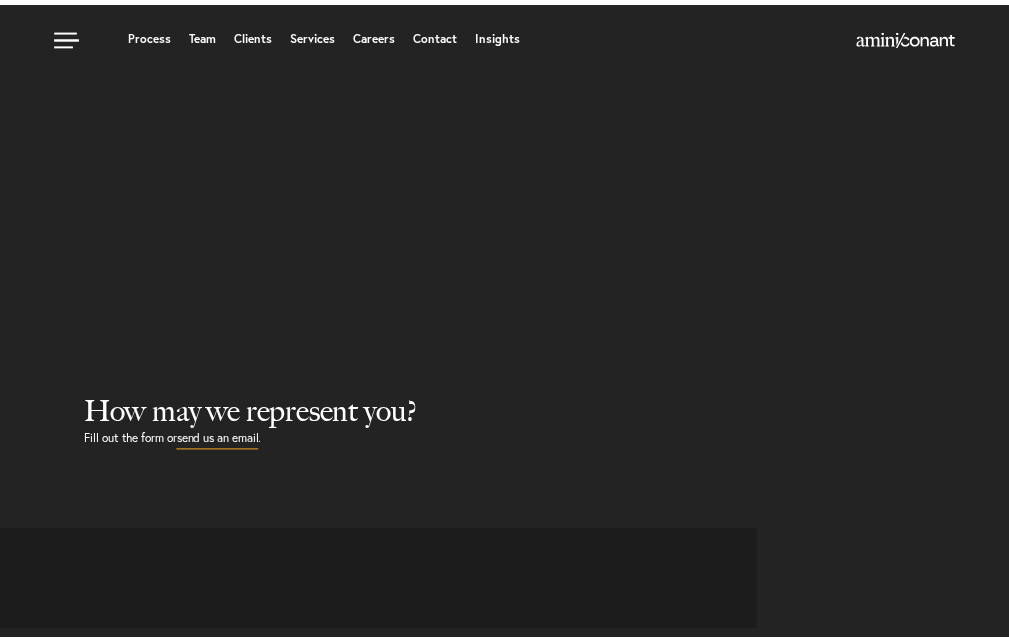 scroll, scrollTop: 0, scrollLeft: 0, axis: both 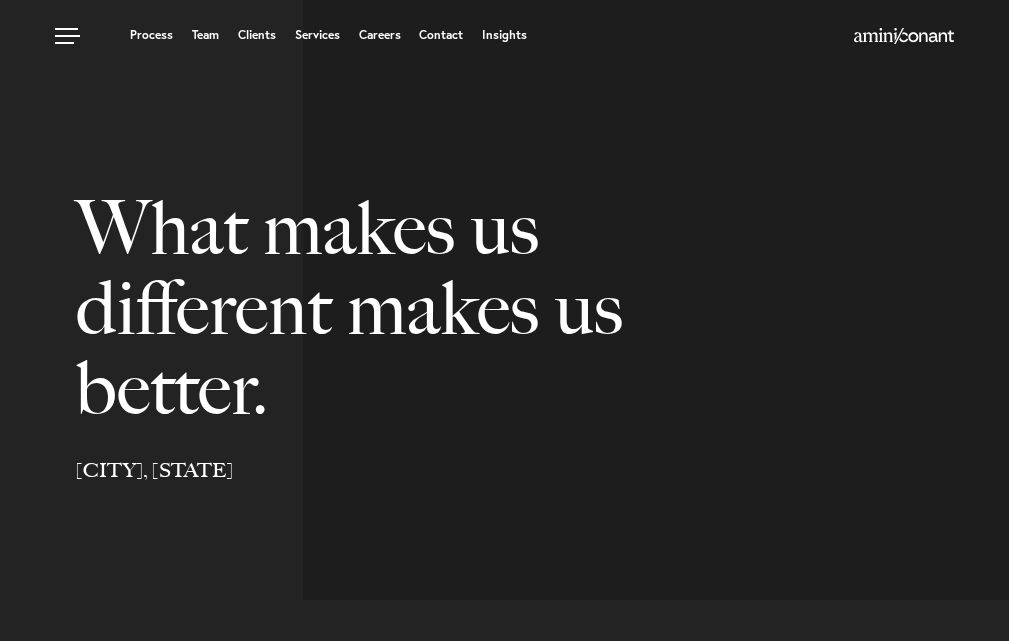 select on "Austin" 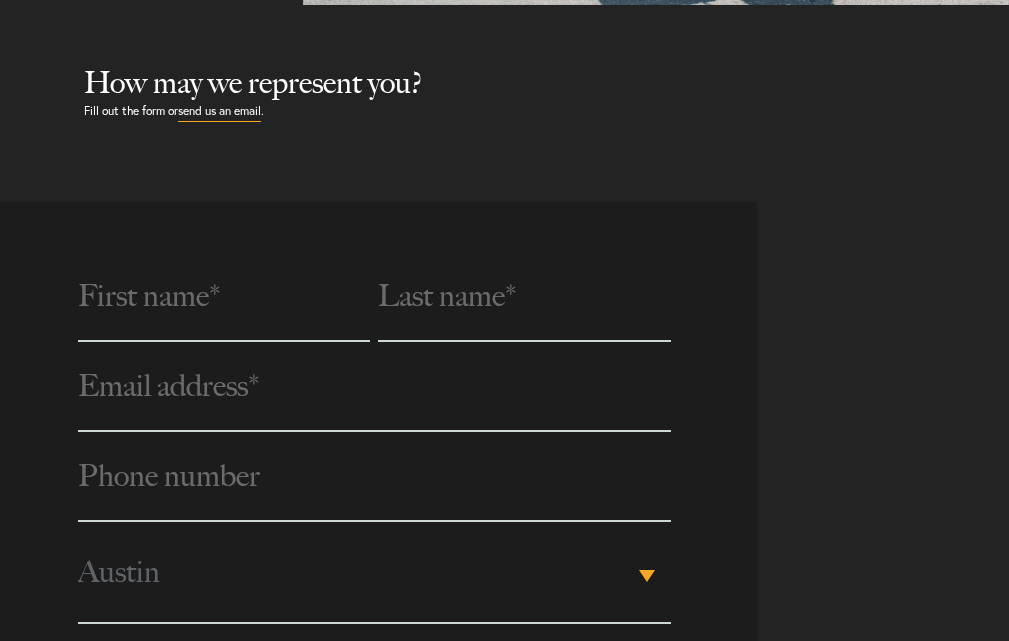scroll, scrollTop: 700, scrollLeft: 0, axis: vertical 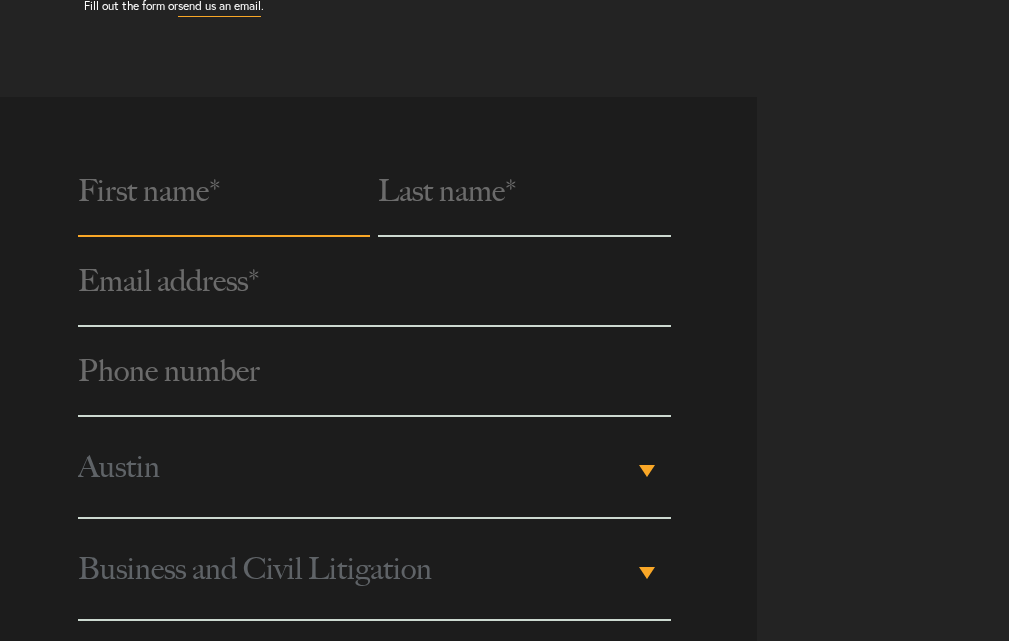 click at bounding box center [224, 192] 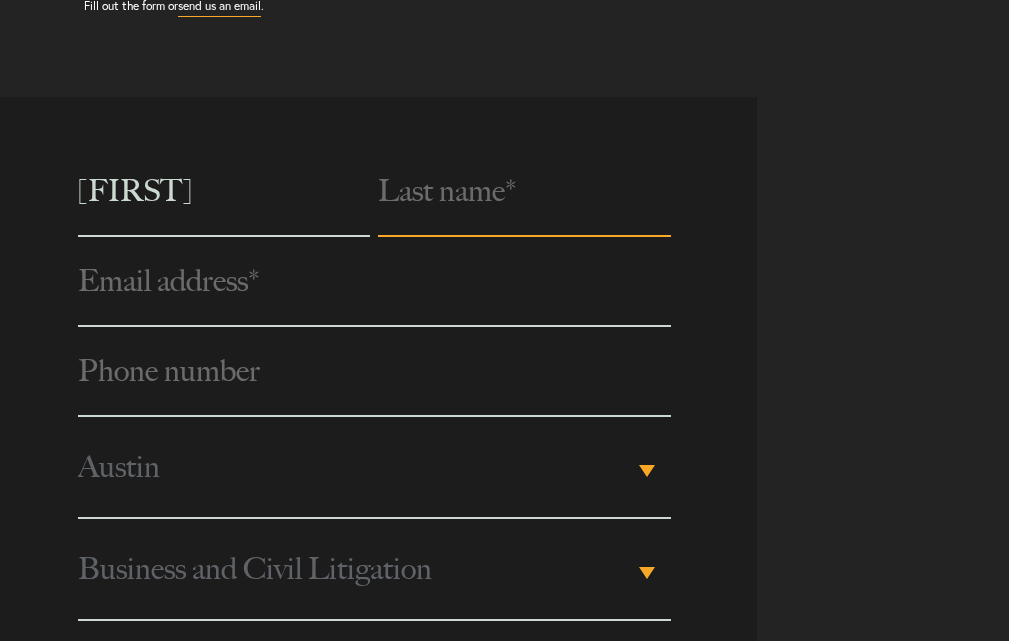 click at bounding box center (524, 192) 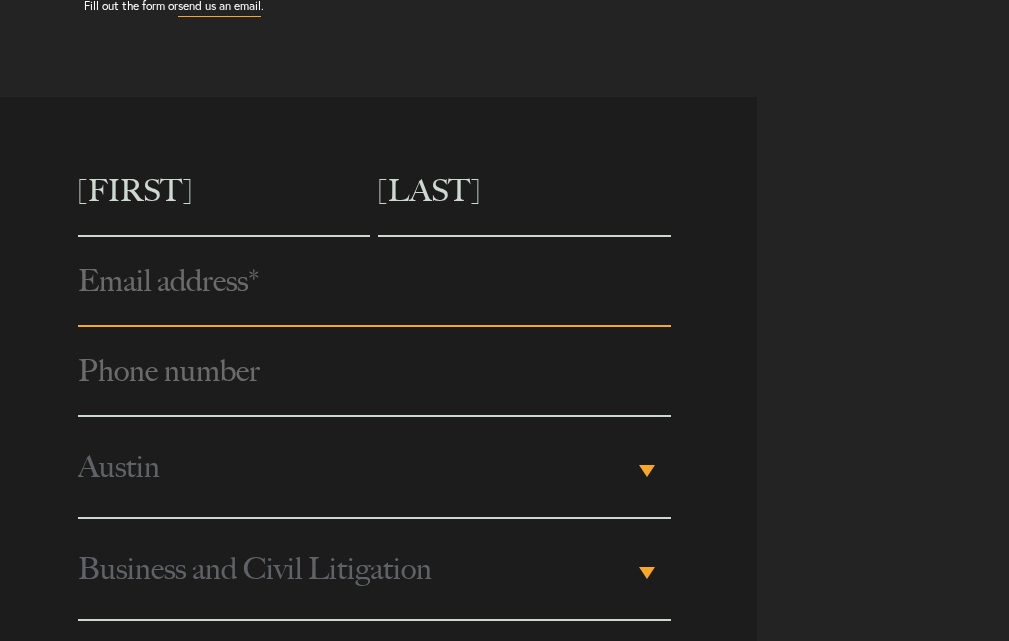 click at bounding box center (374, 282) 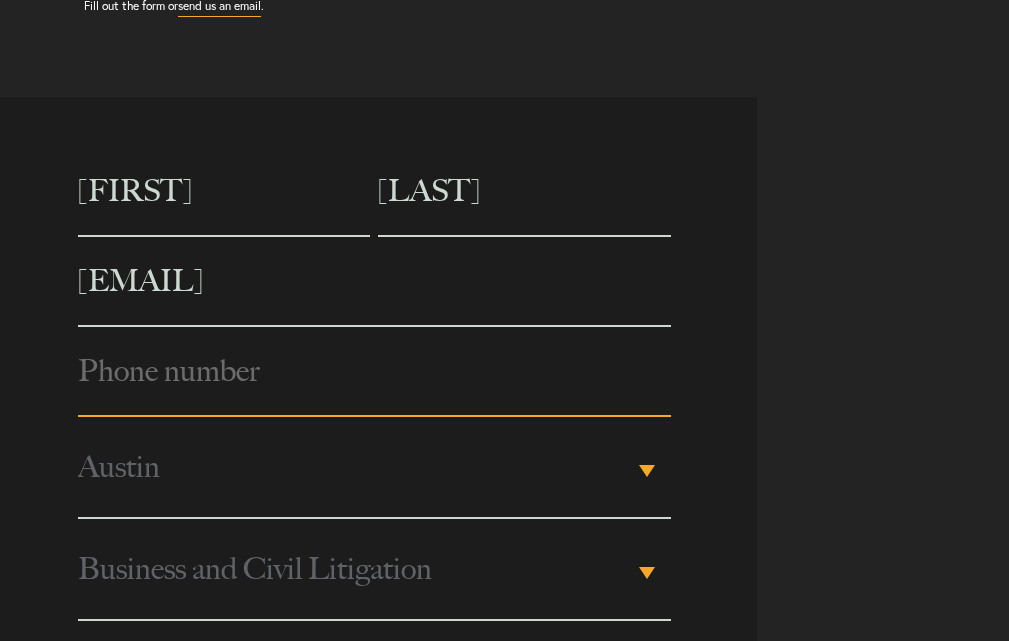 click on "Phone number *" at bounding box center (374, 372) 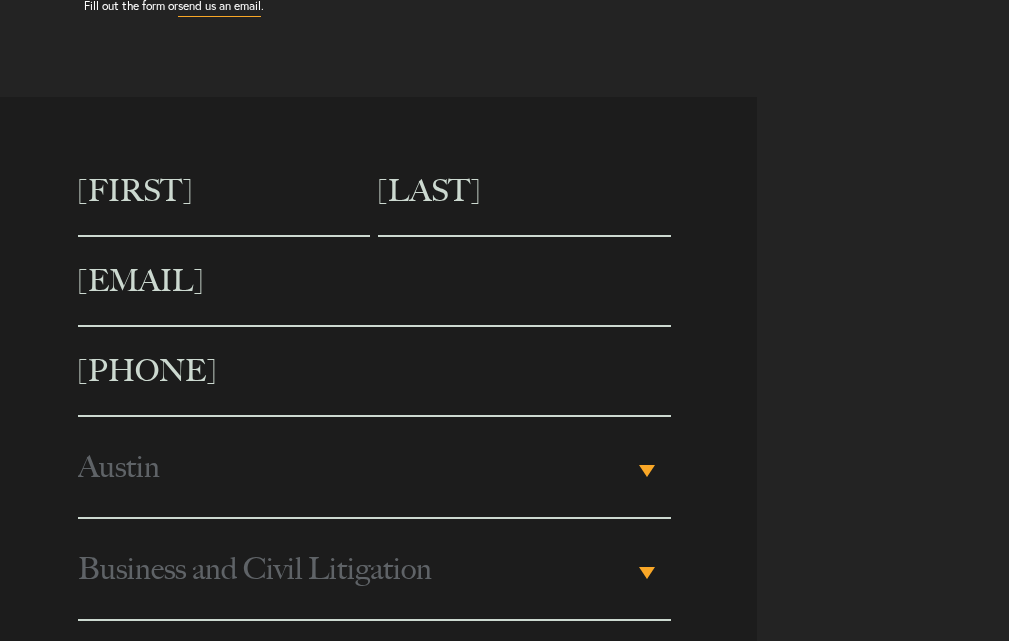 click on "Austin" at bounding box center (355, 467) 